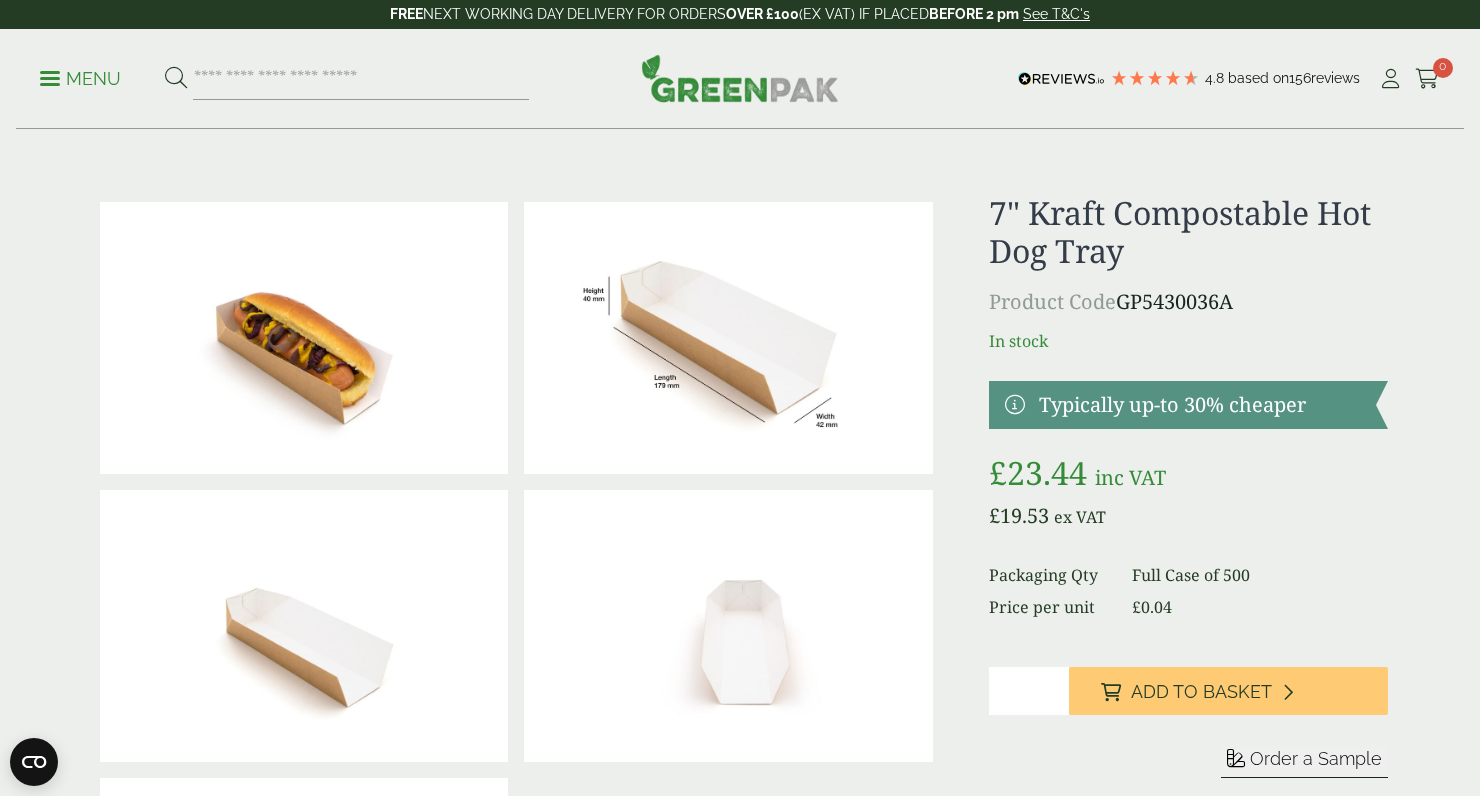 scroll, scrollTop: 0, scrollLeft: 0, axis: both 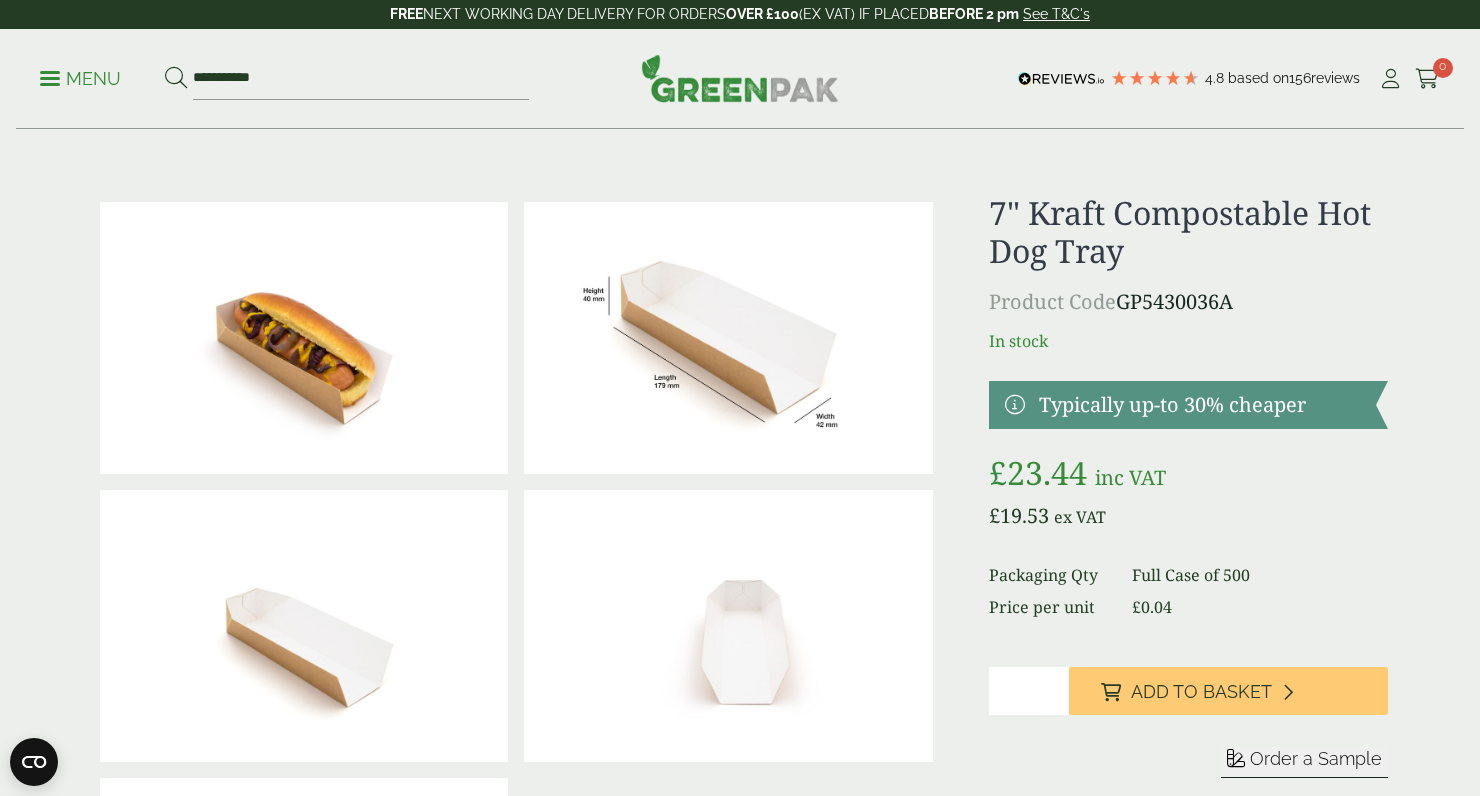 type on "**********" 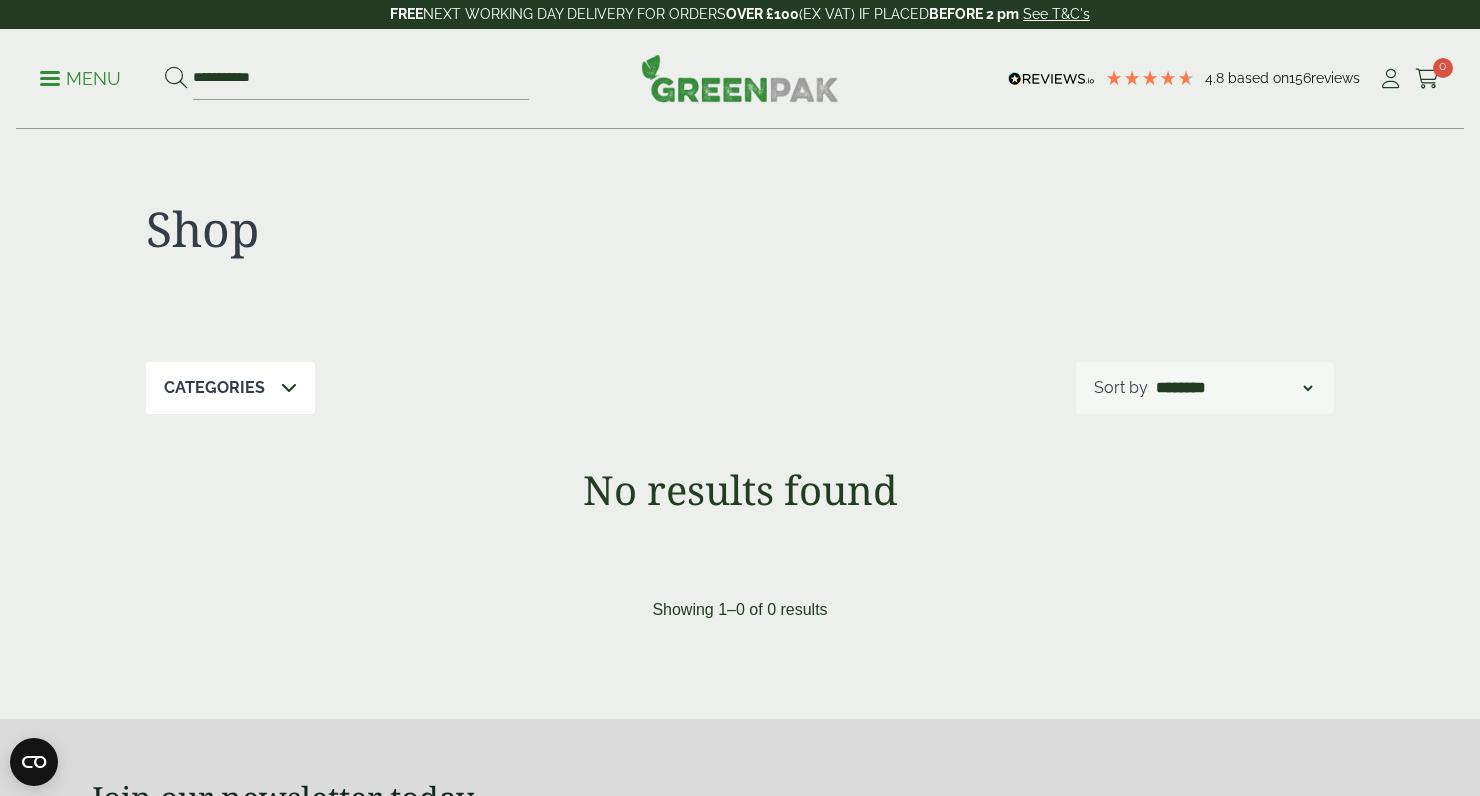 scroll, scrollTop: 0, scrollLeft: 0, axis: both 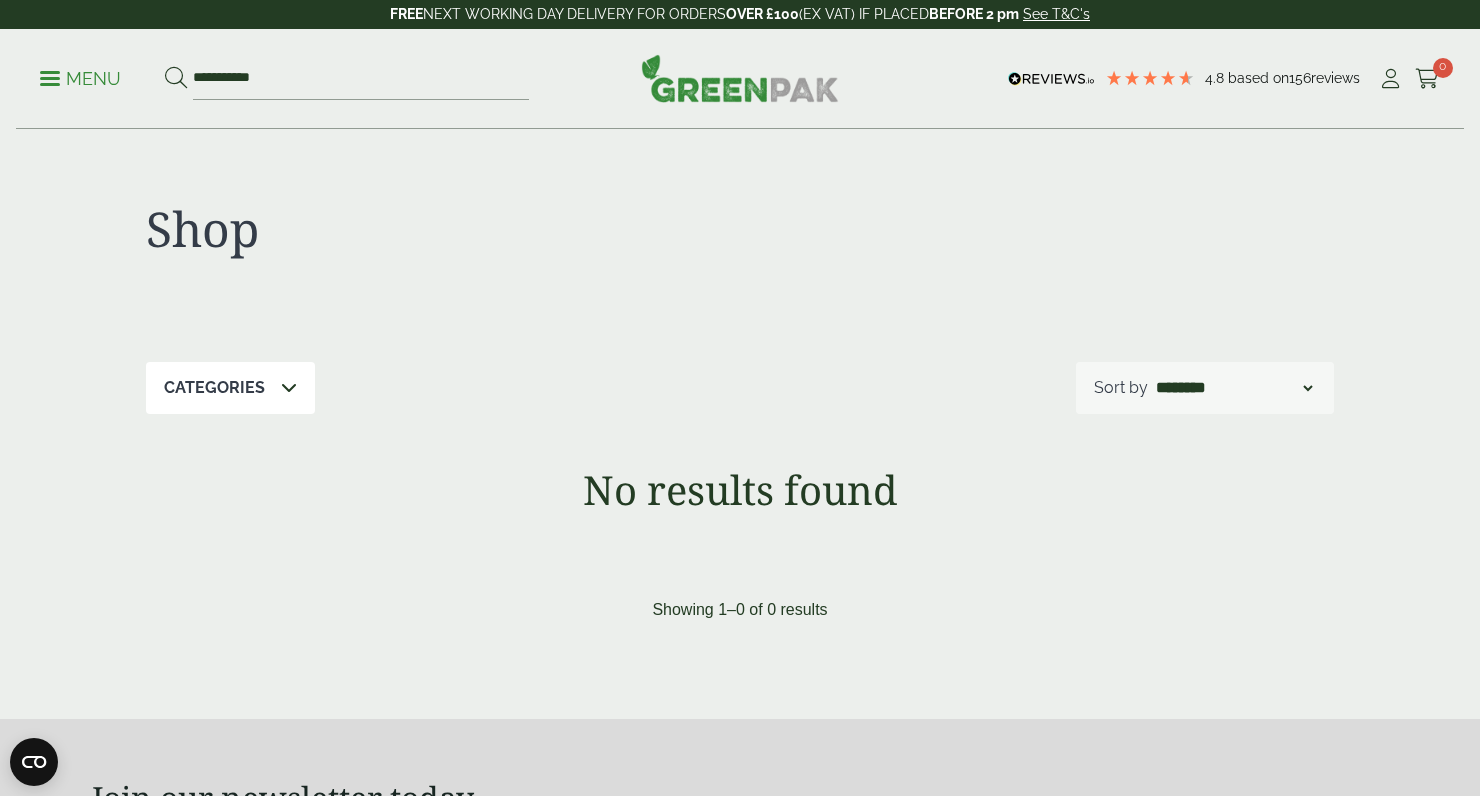 click on "Menu" at bounding box center (80, 79) 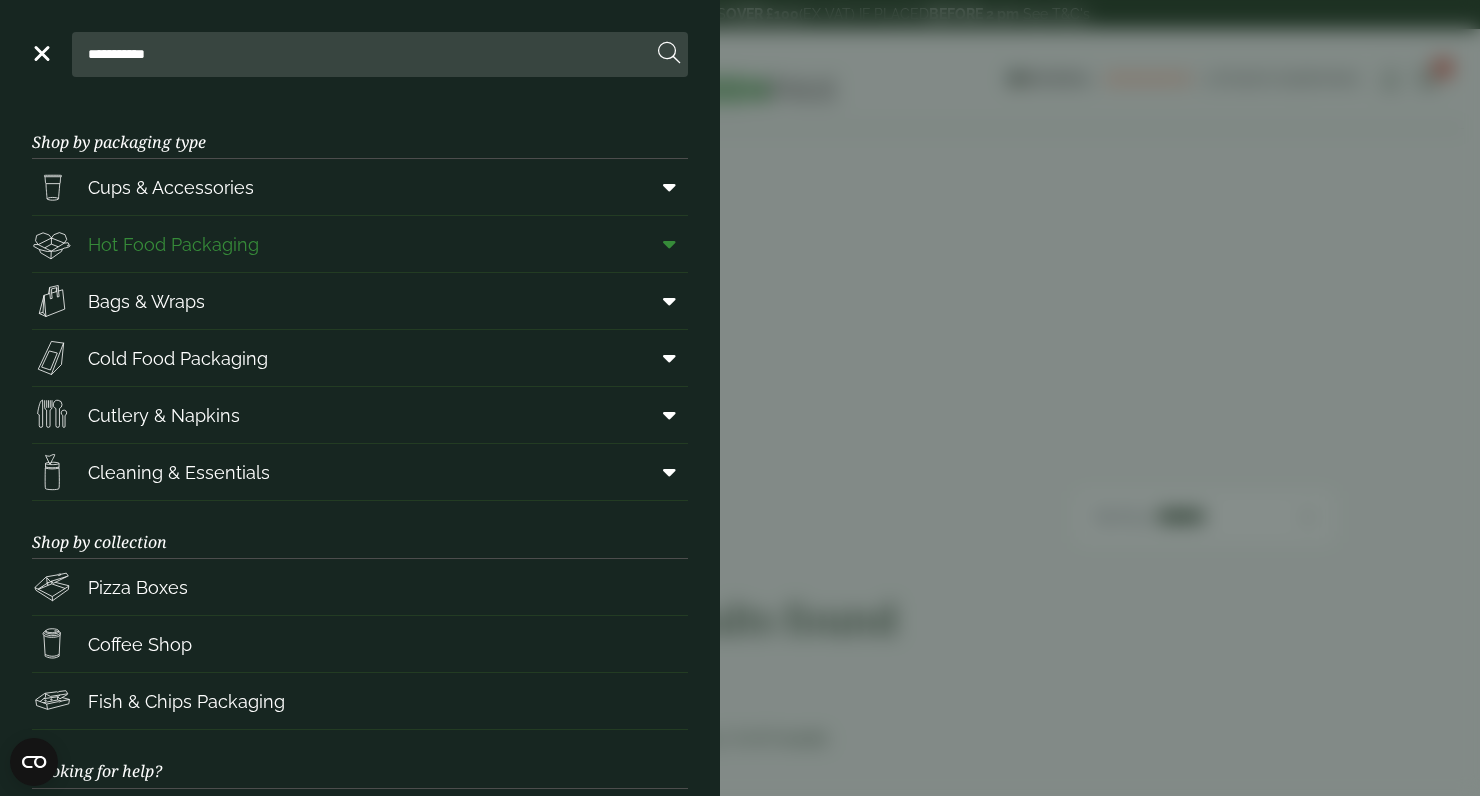 click on "Hot Food Packaging" at bounding box center [173, 244] 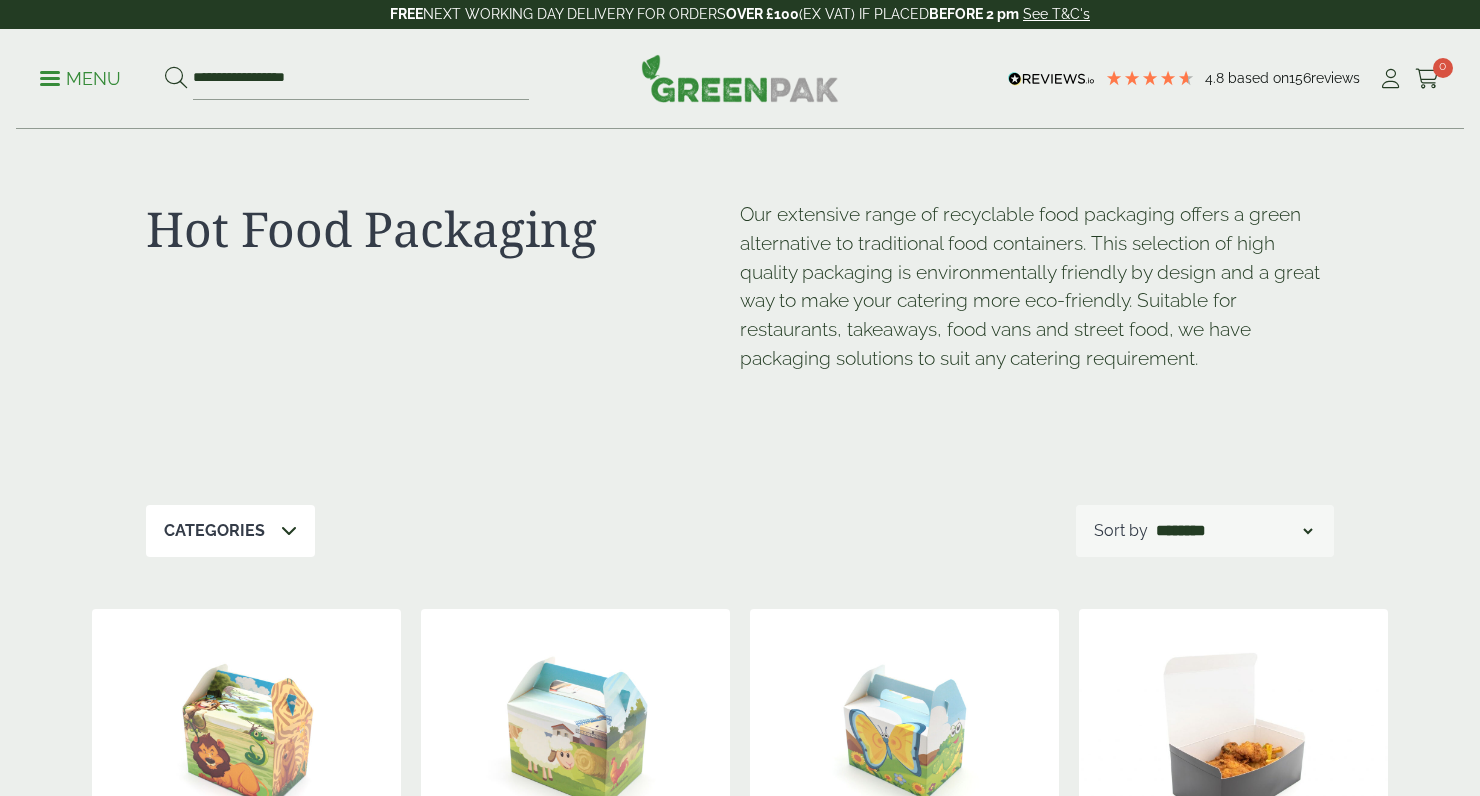 scroll, scrollTop: 0, scrollLeft: 0, axis: both 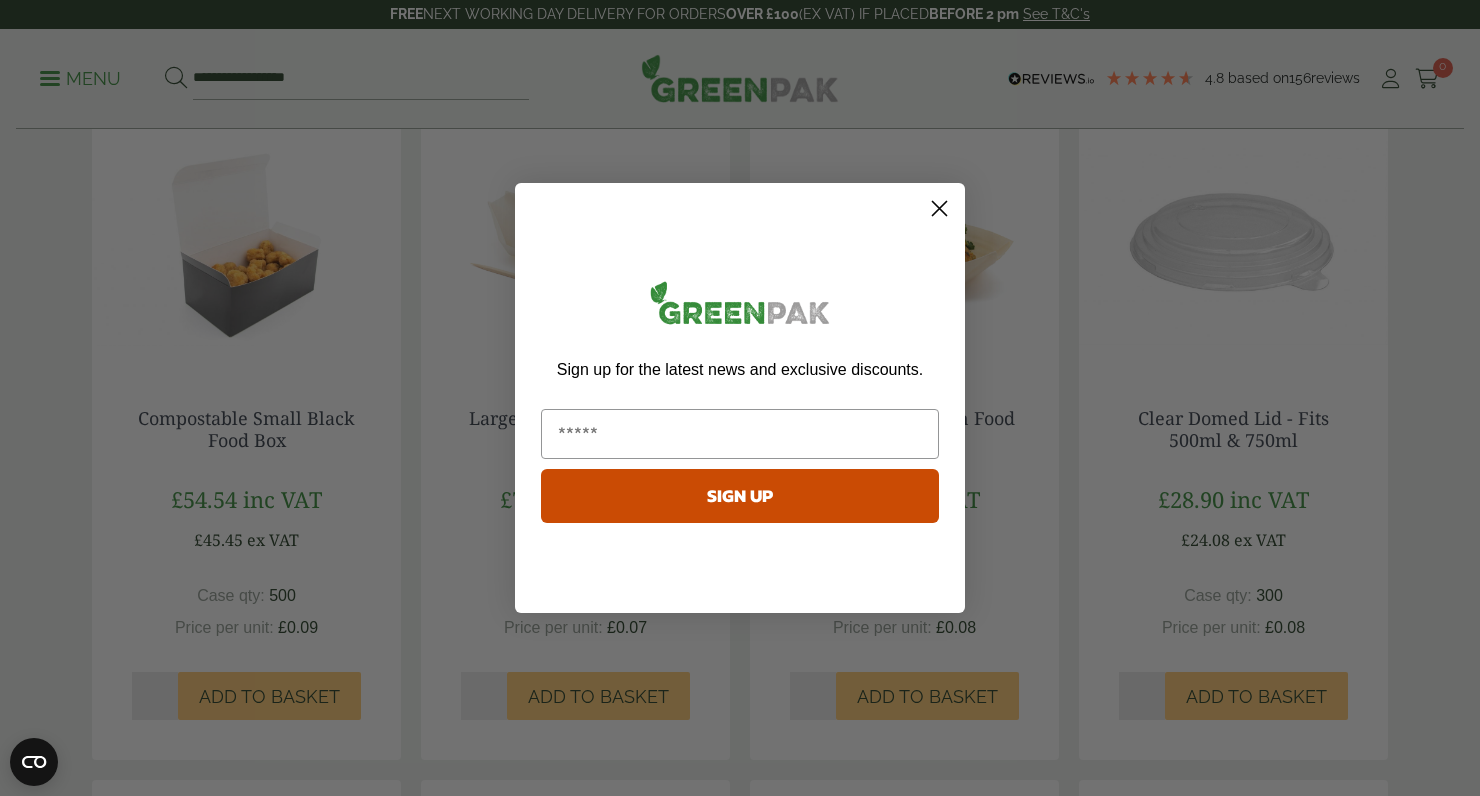 click 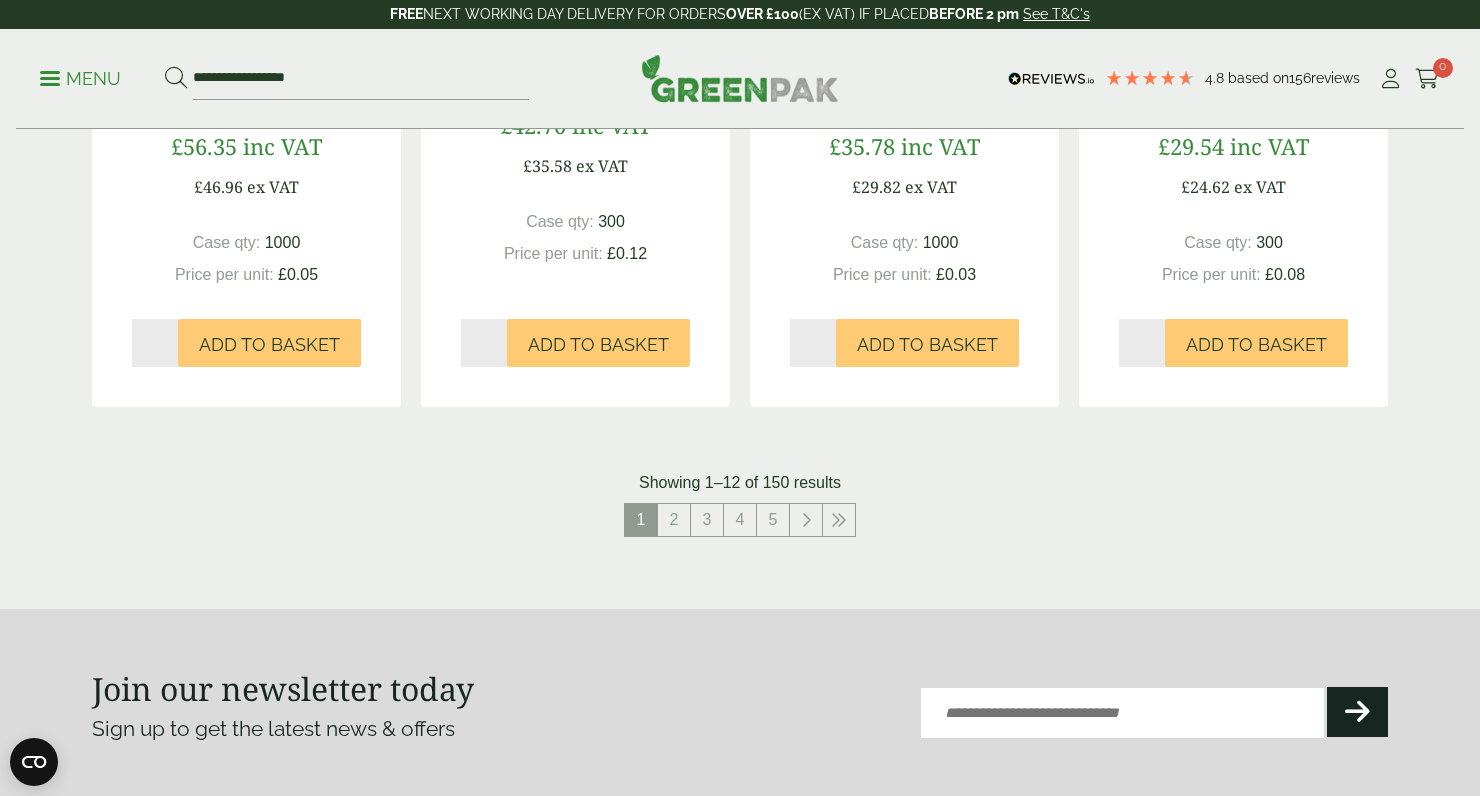 scroll, scrollTop: 2177, scrollLeft: 0, axis: vertical 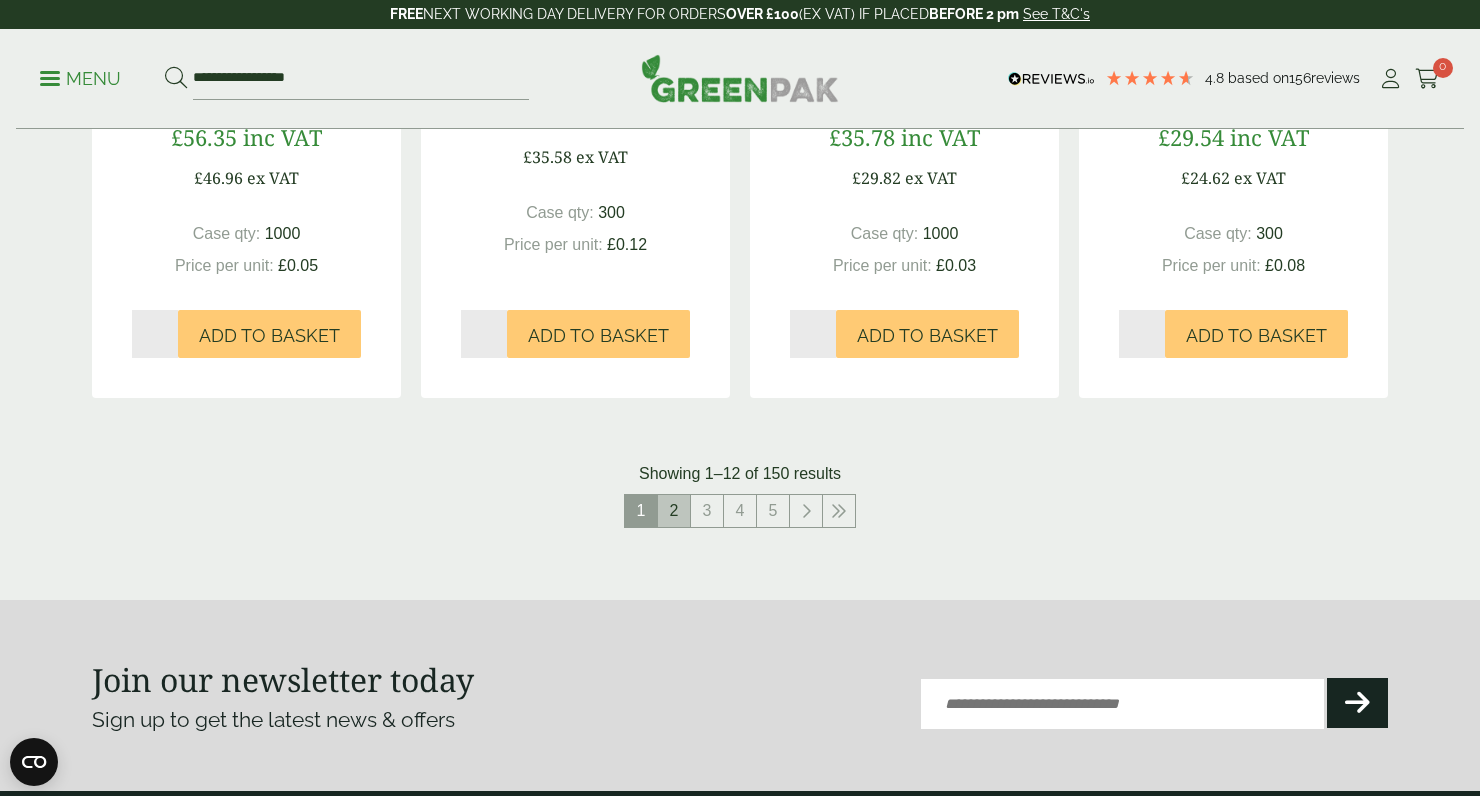 click on "2" at bounding box center [674, 511] 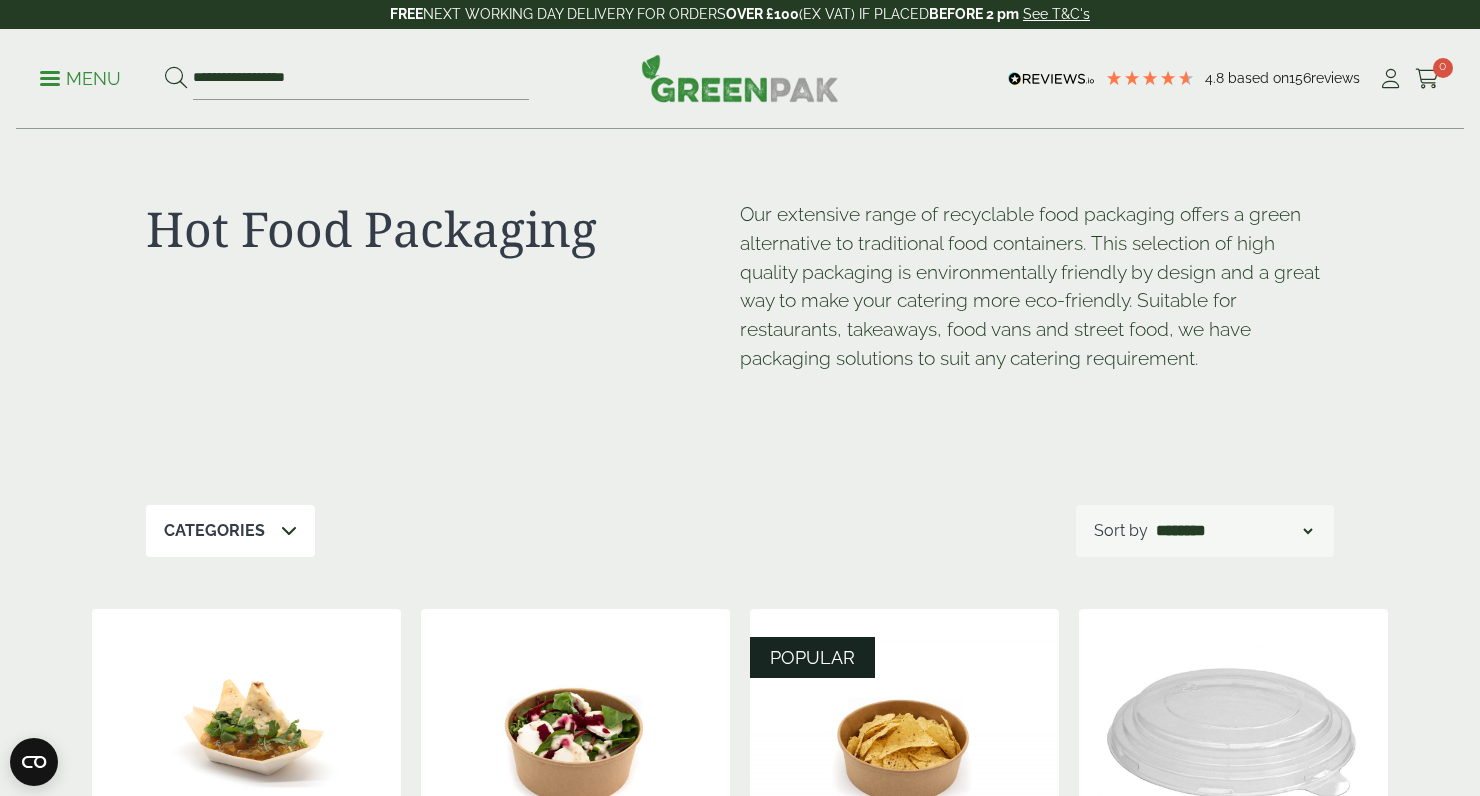 scroll, scrollTop: 0, scrollLeft: 0, axis: both 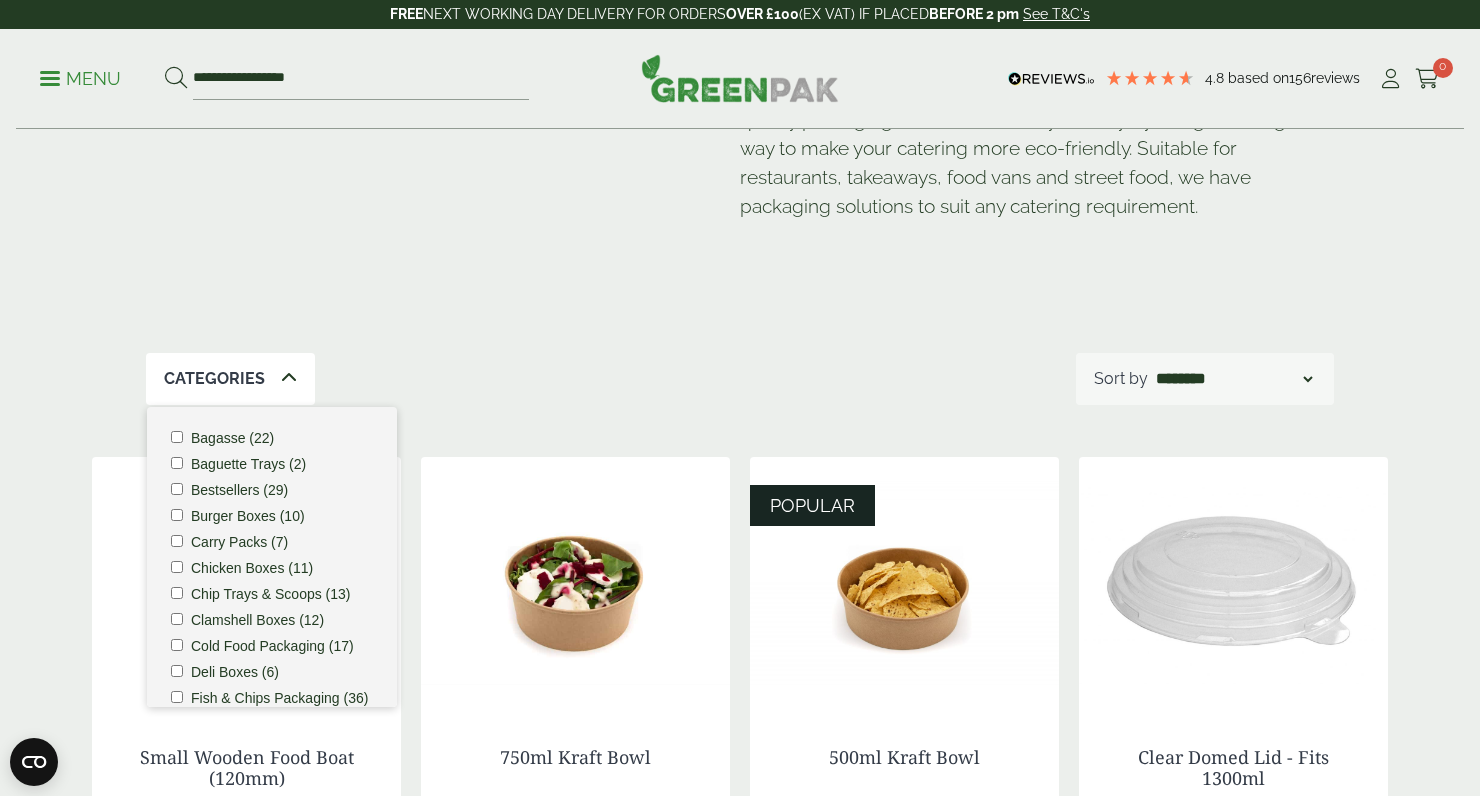 click on "Categories
Bagasse (22)
Baguette Trays (2)
Bestsellers (29)
Burger Boxes (10)
Carry Packs (7)
Chicken Boxes (11) More…" at bounding box center [740, 379] 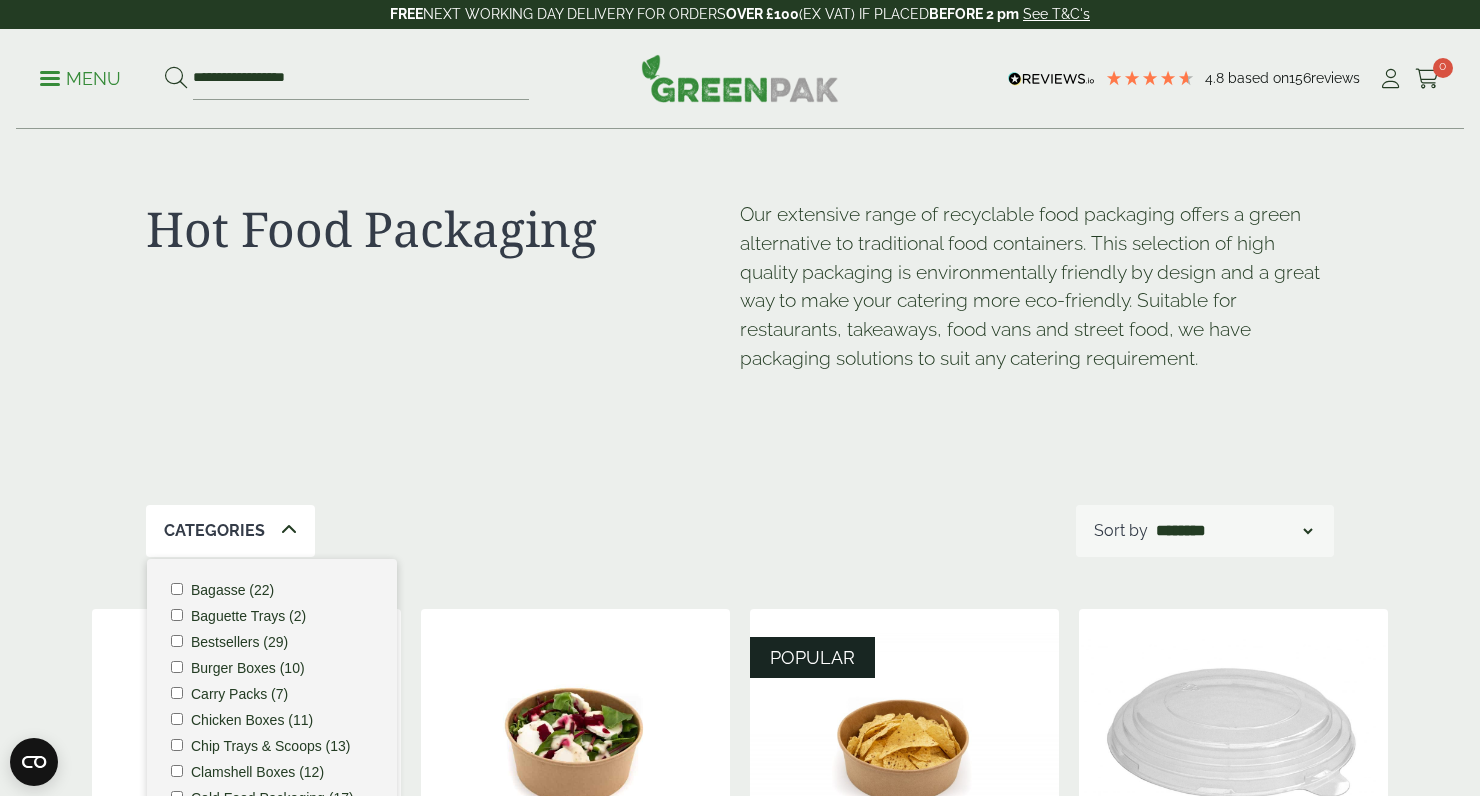 scroll, scrollTop: 0, scrollLeft: 0, axis: both 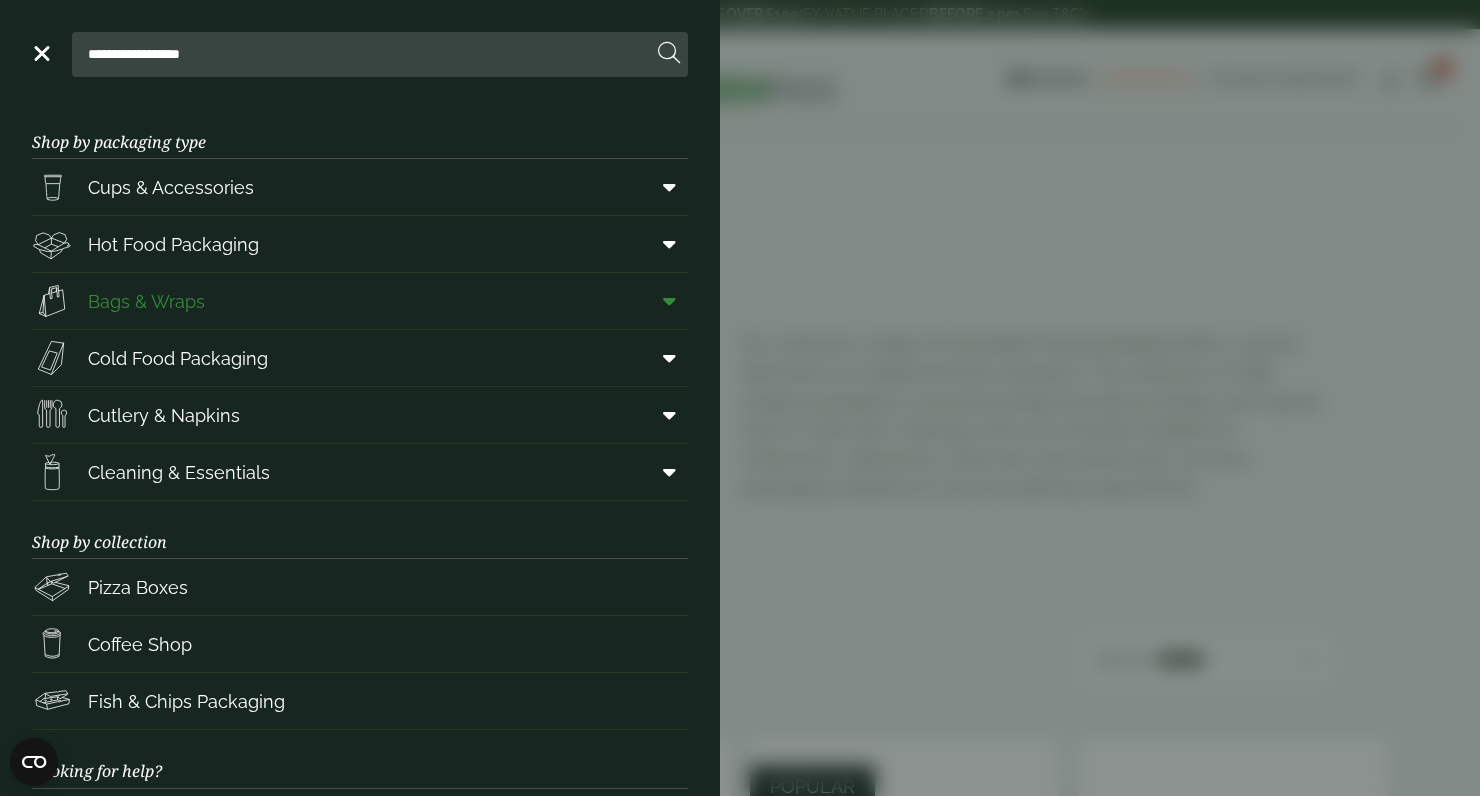 click on "Bags & Wraps" at bounding box center [146, 301] 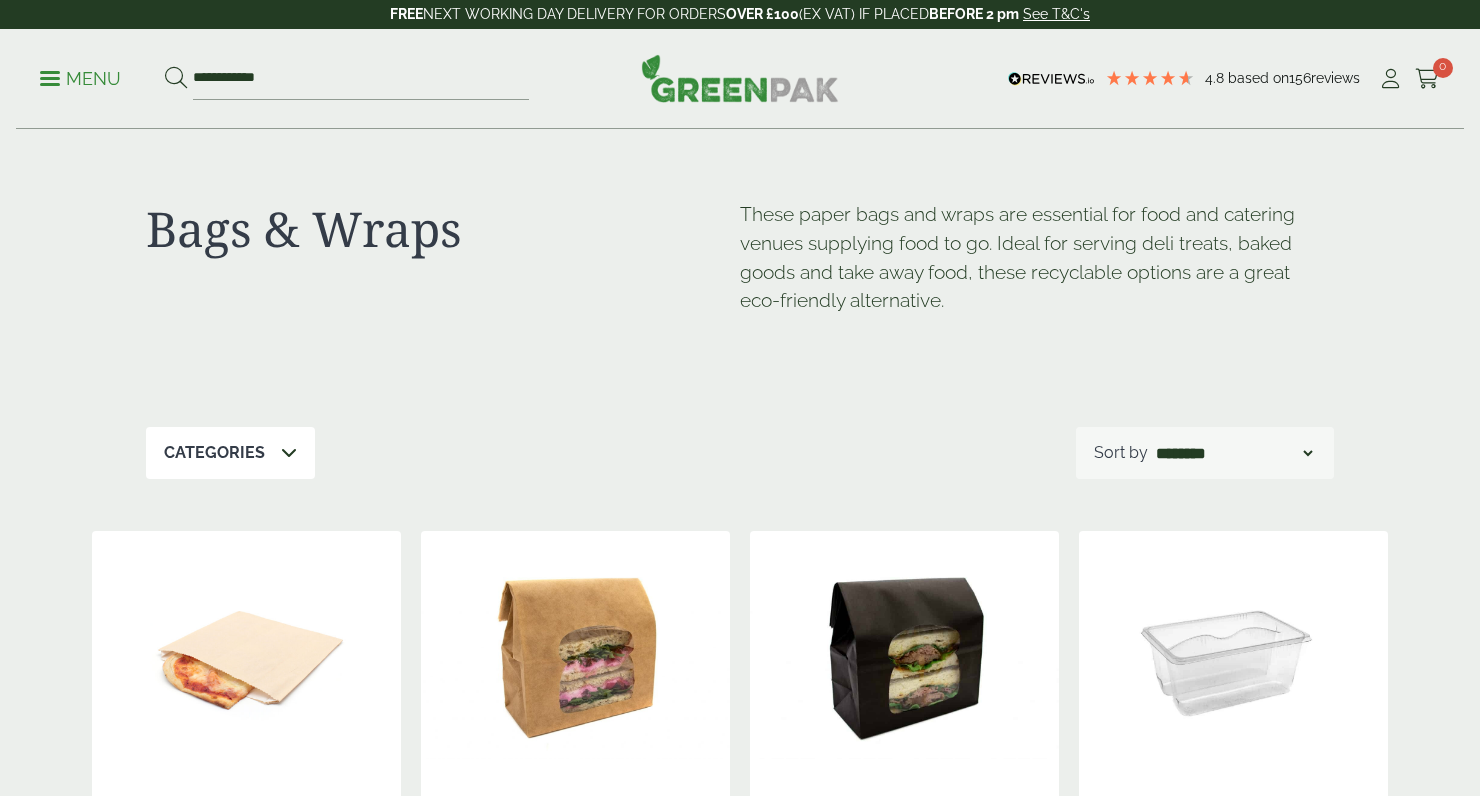 scroll, scrollTop: 0, scrollLeft: 0, axis: both 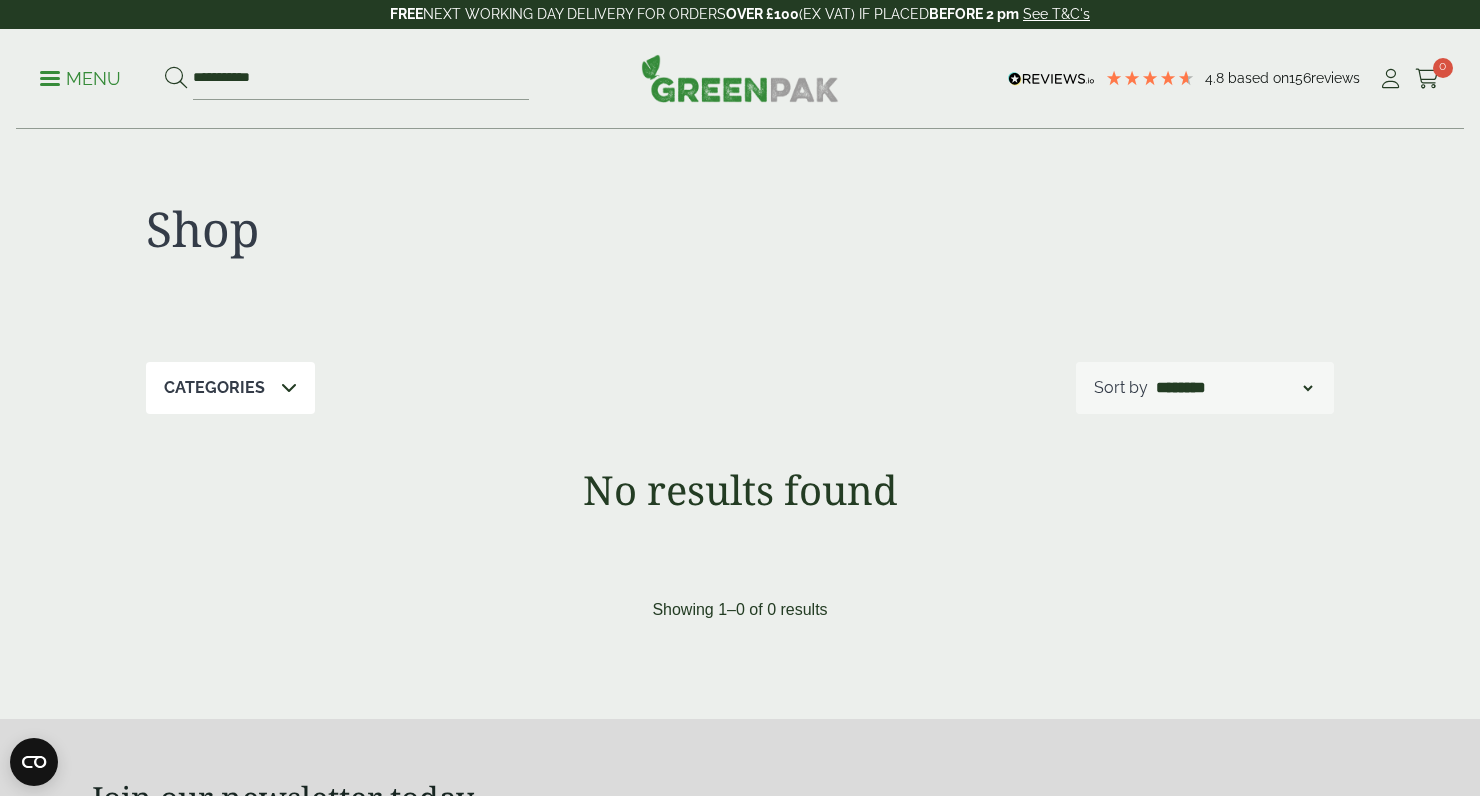 click on "Menu" at bounding box center [80, 79] 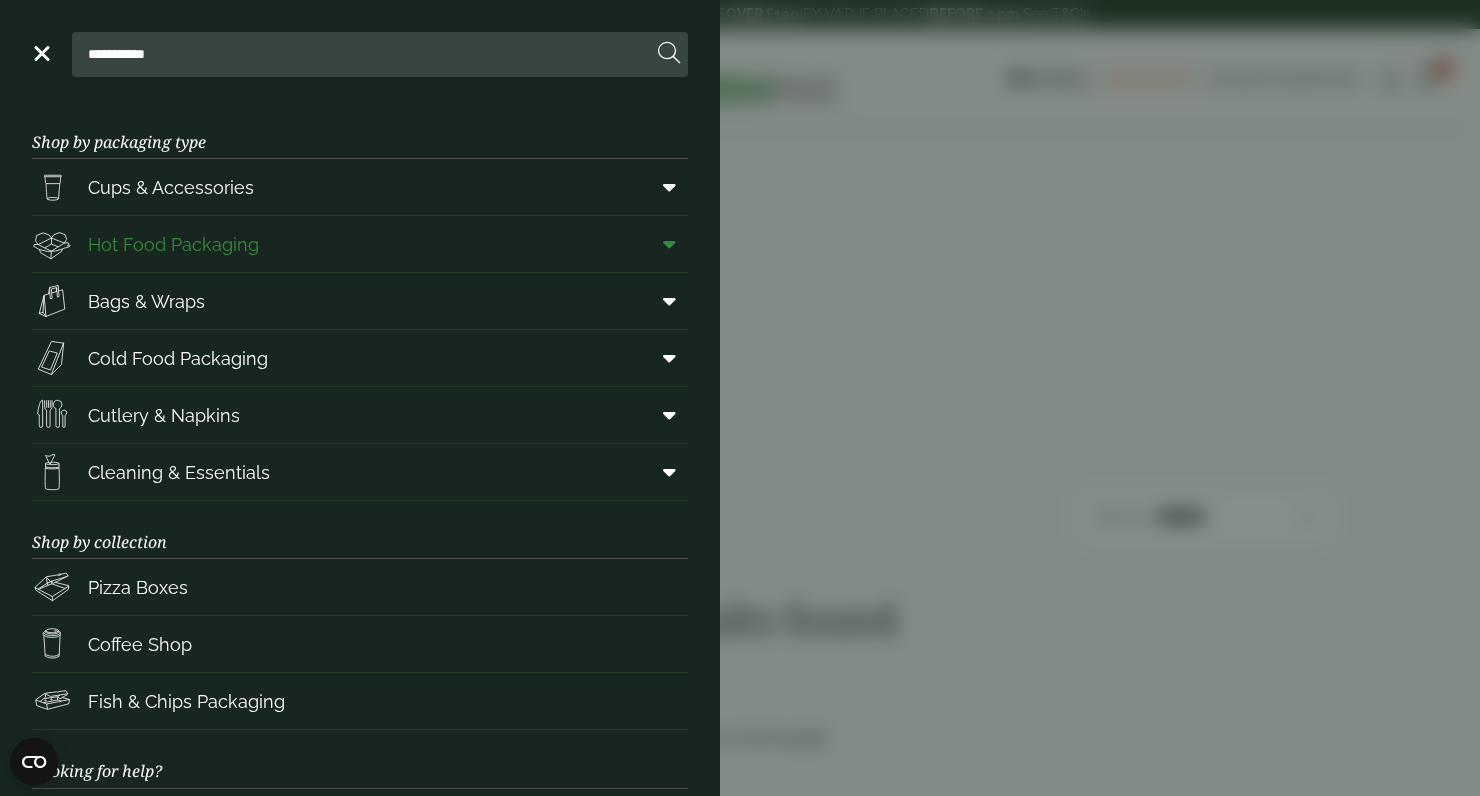 click on "Hot Food Packaging" at bounding box center (173, 244) 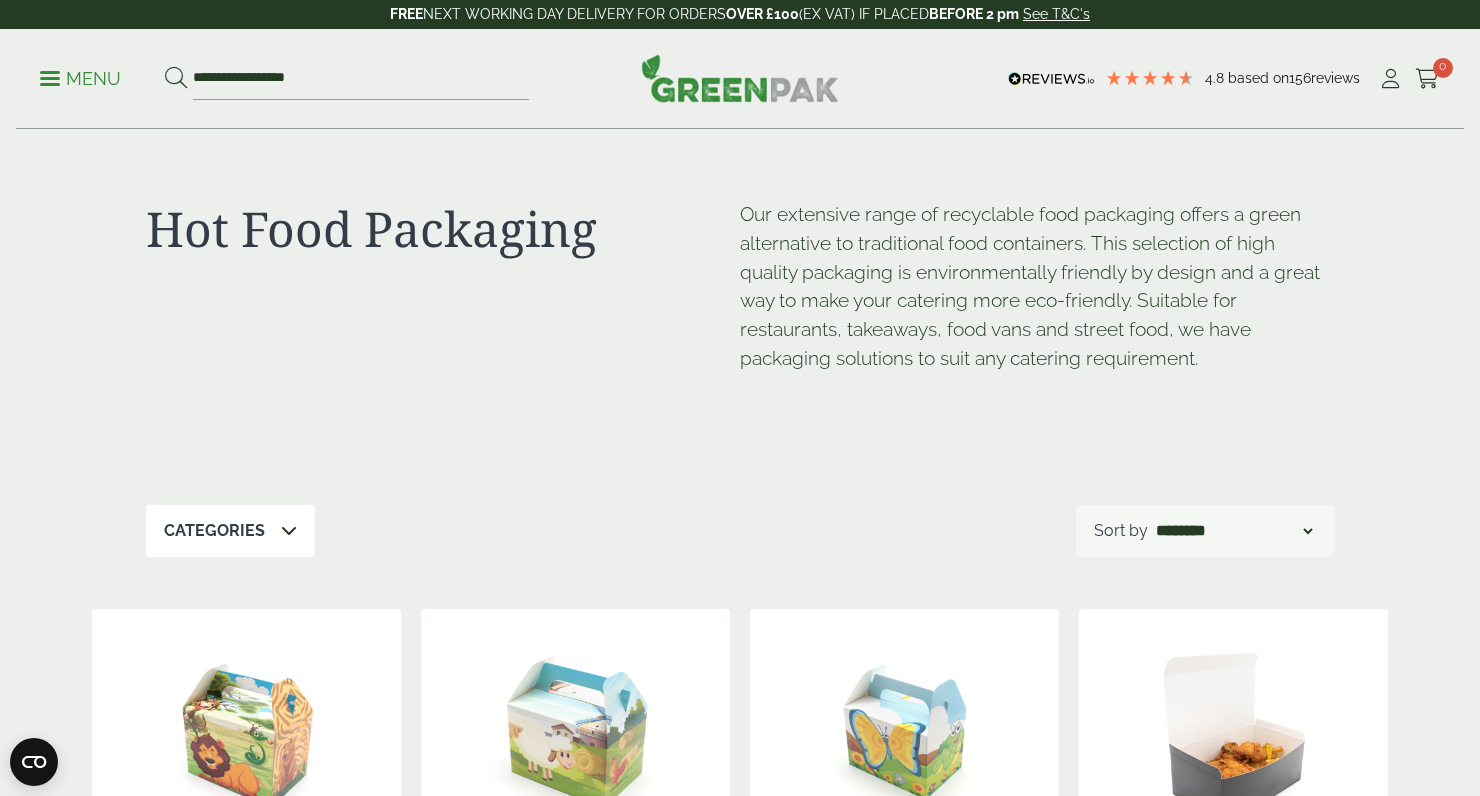 scroll, scrollTop: 0, scrollLeft: 0, axis: both 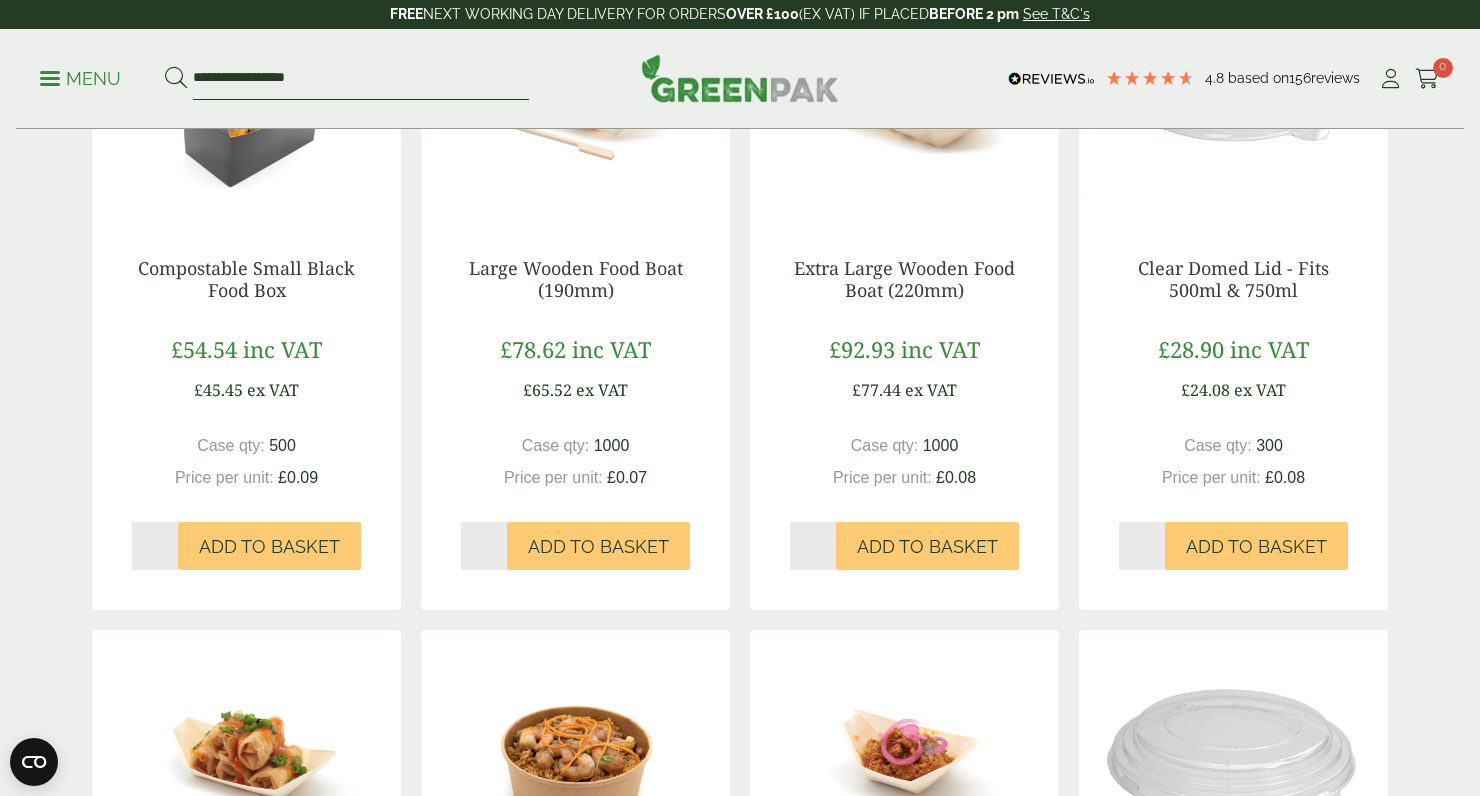 click on "**********" at bounding box center [361, 79] 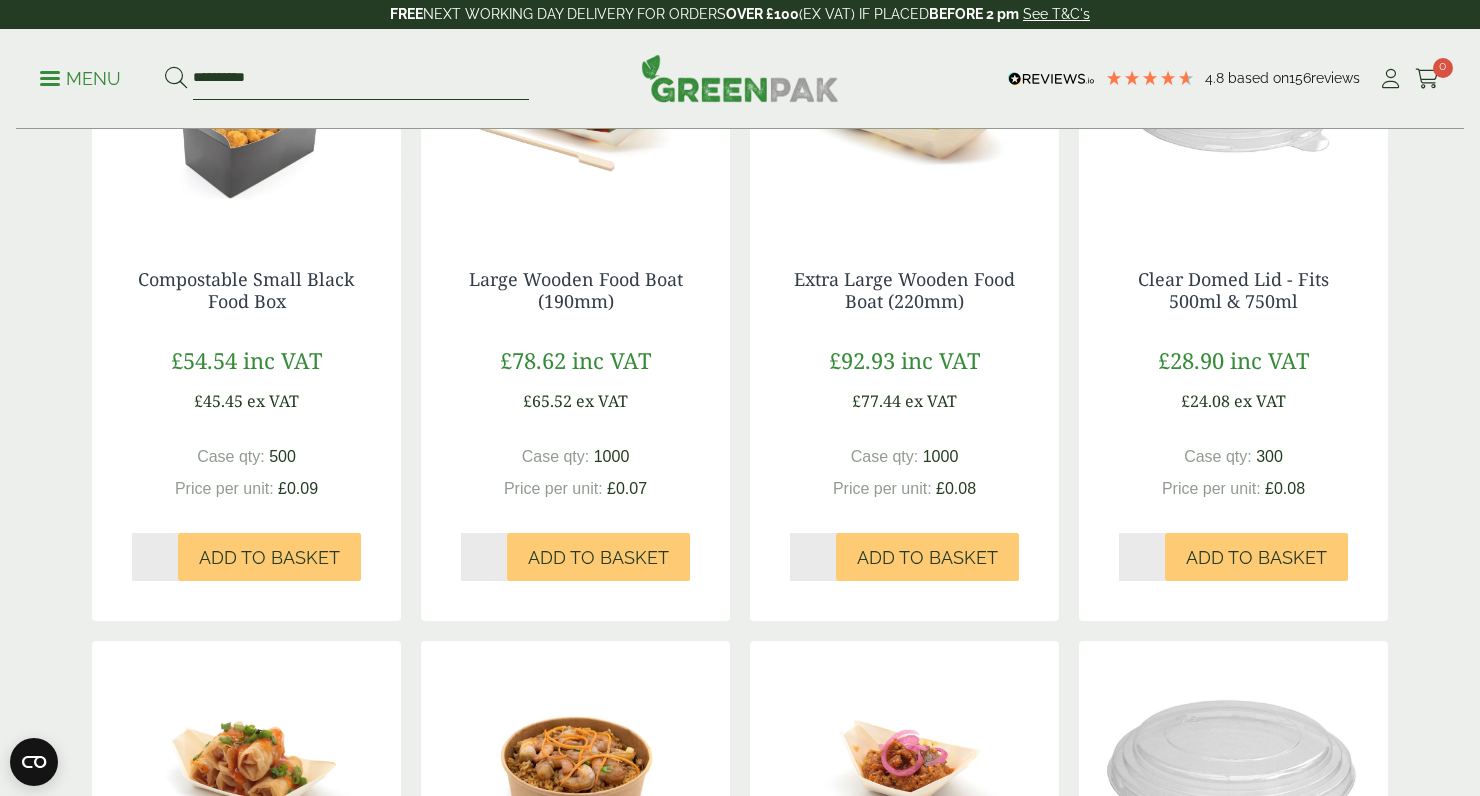 type on "**********" 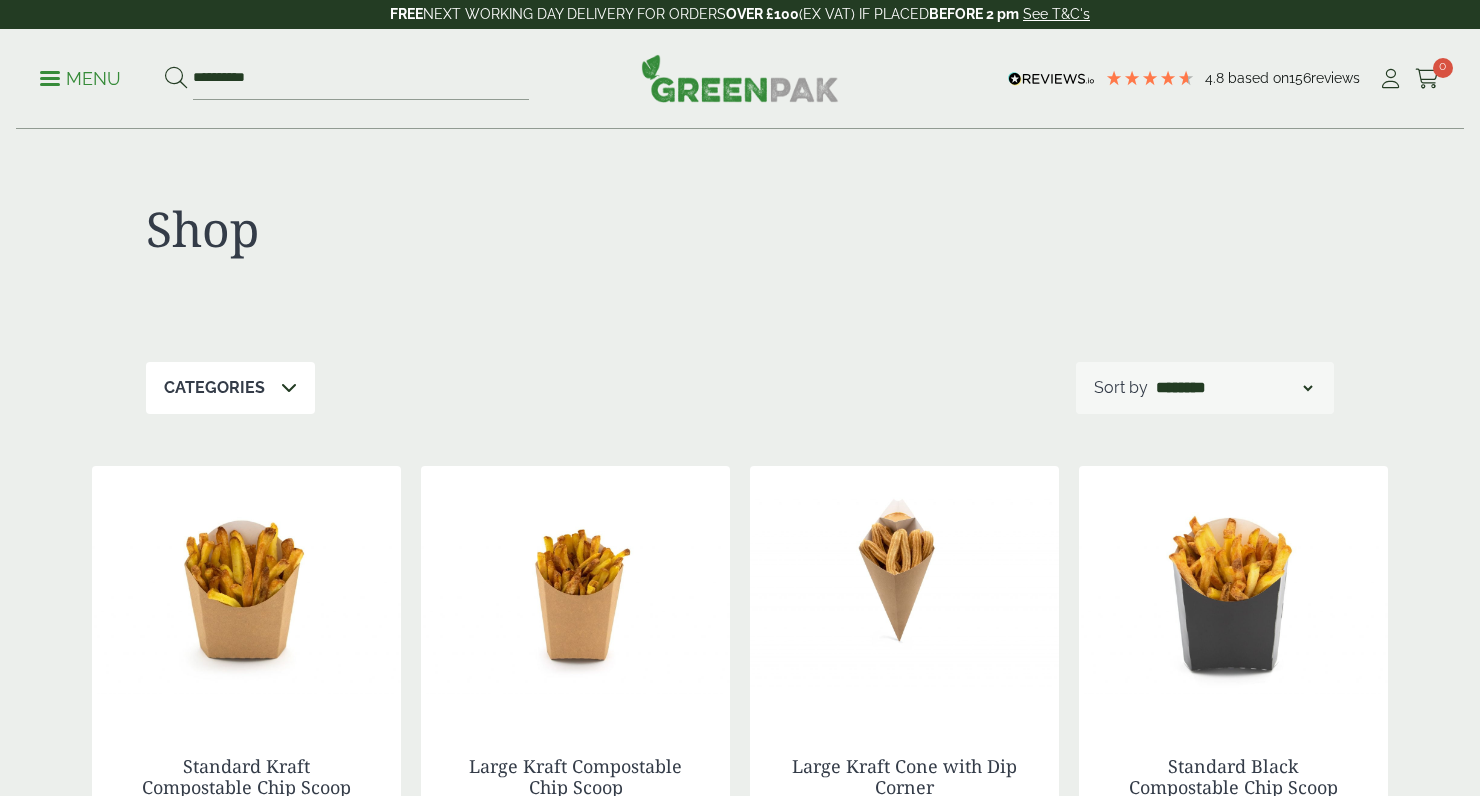 scroll, scrollTop: 0, scrollLeft: 0, axis: both 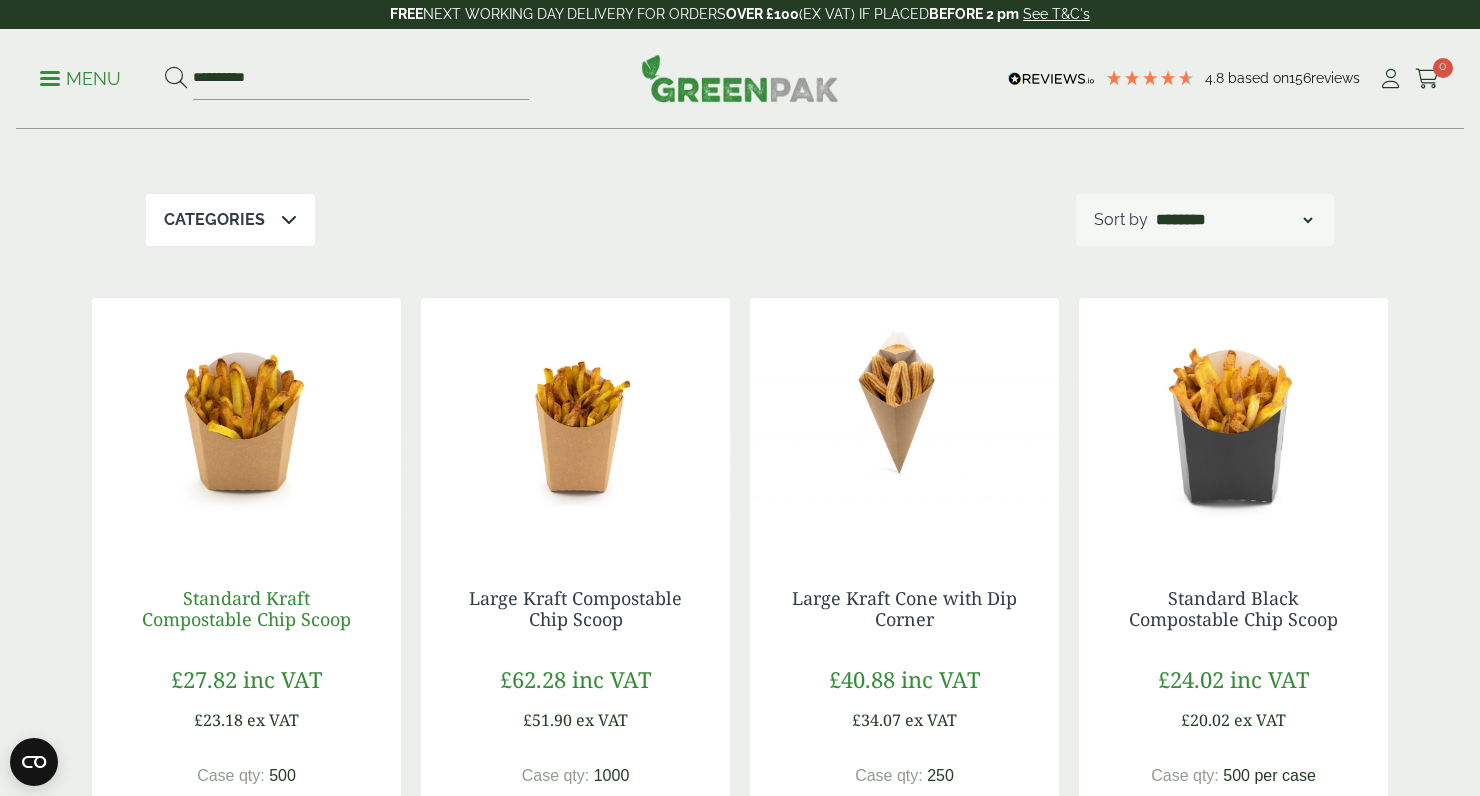 click on "Standard Kraft Compostable Chip Scoop" at bounding box center (246, 609) 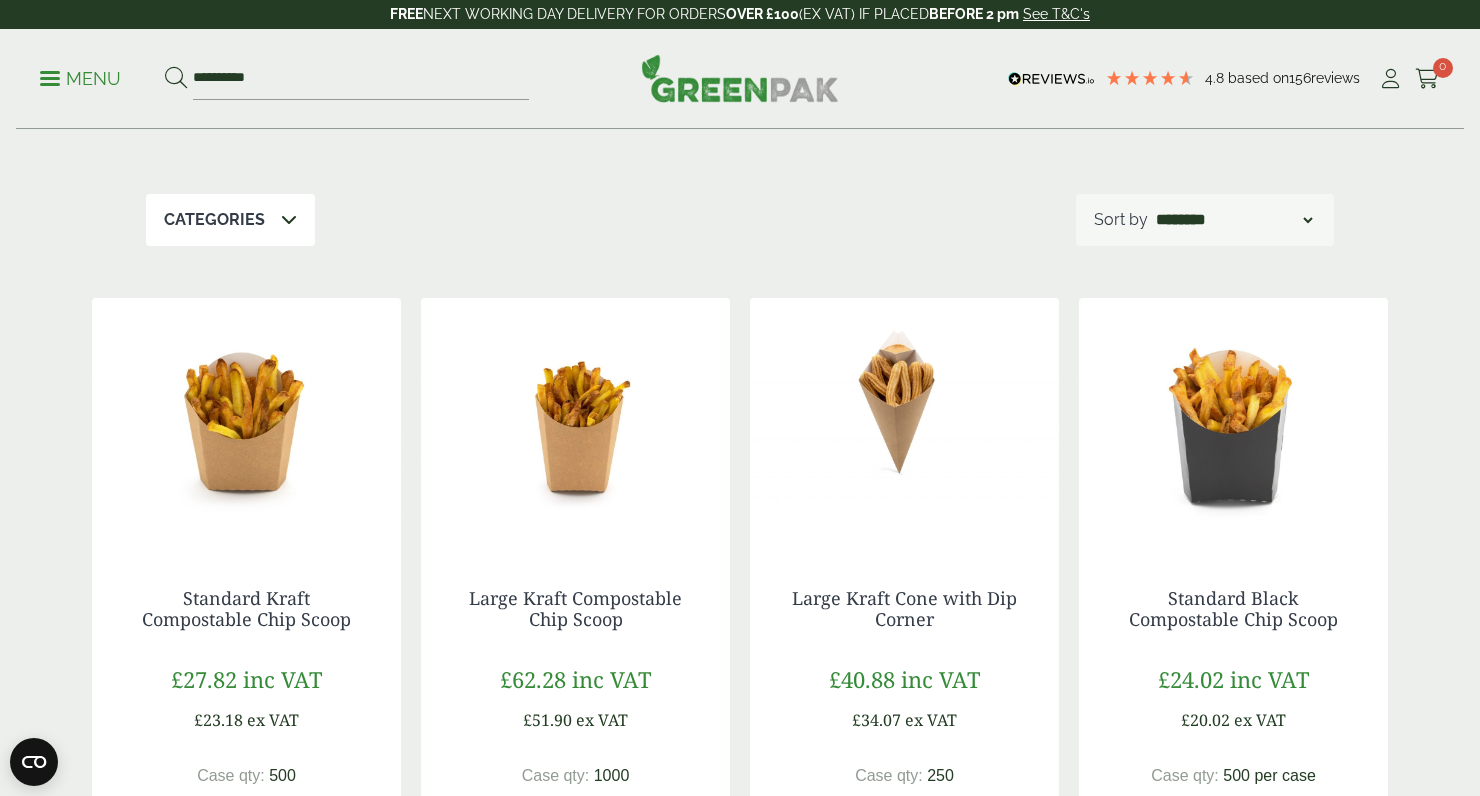 click at bounding box center (575, 423) 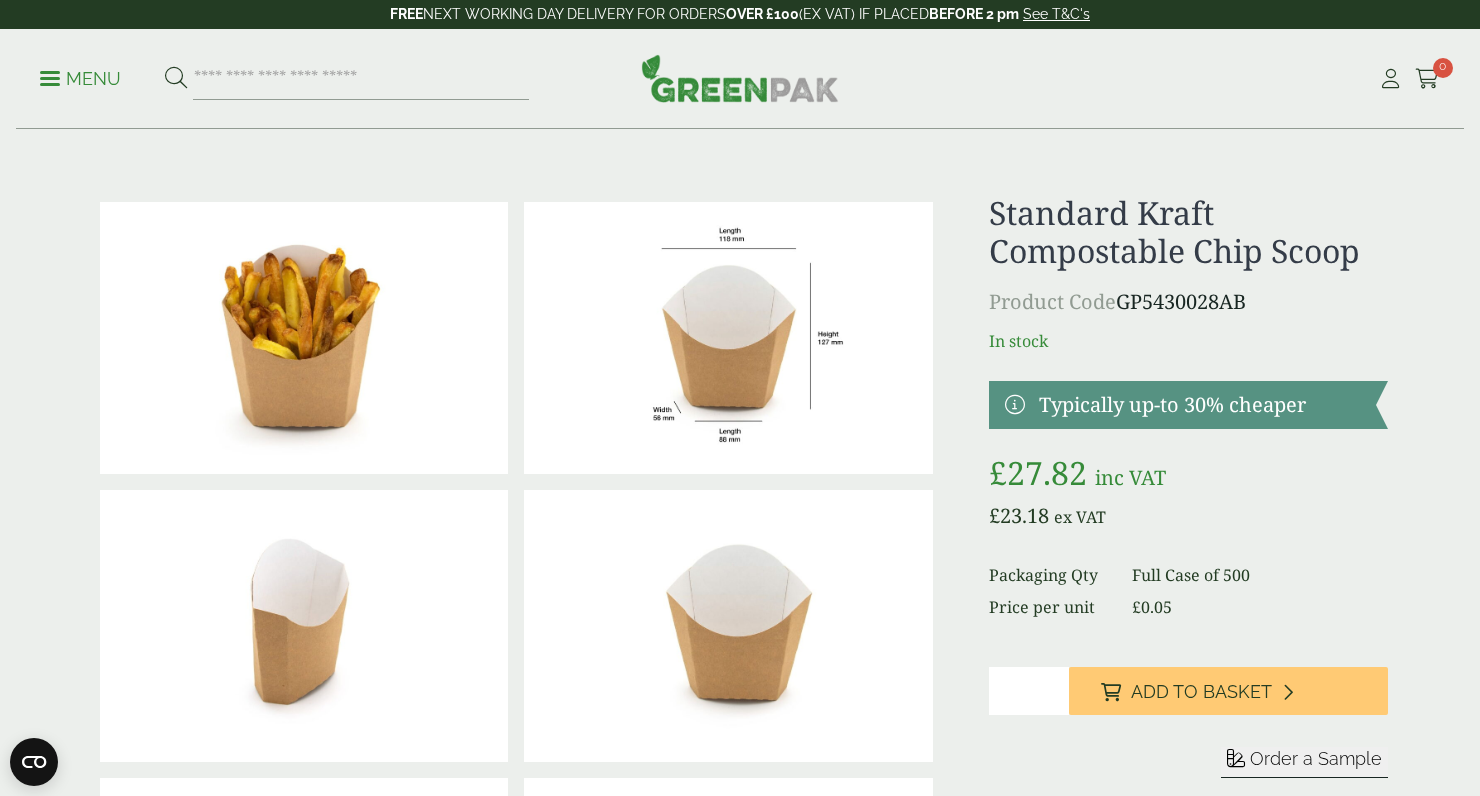 scroll, scrollTop: 0, scrollLeft: 0, axis: both 